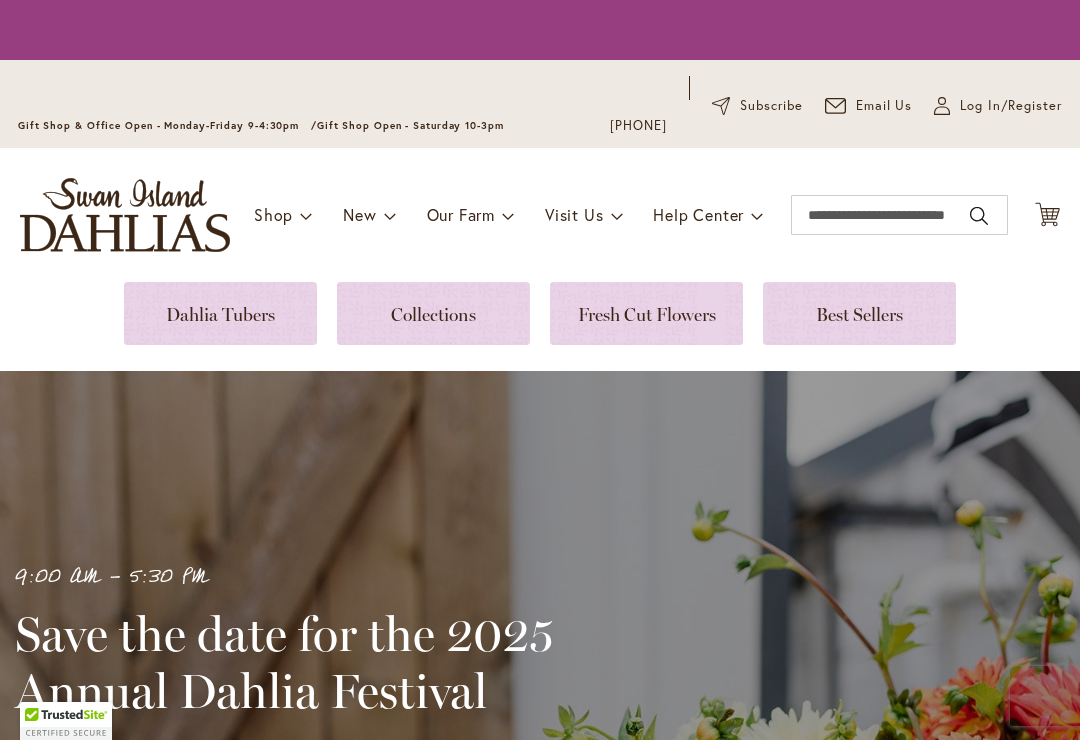 scroll, scrollTop: 0, scrollLeft: 0, axis: both 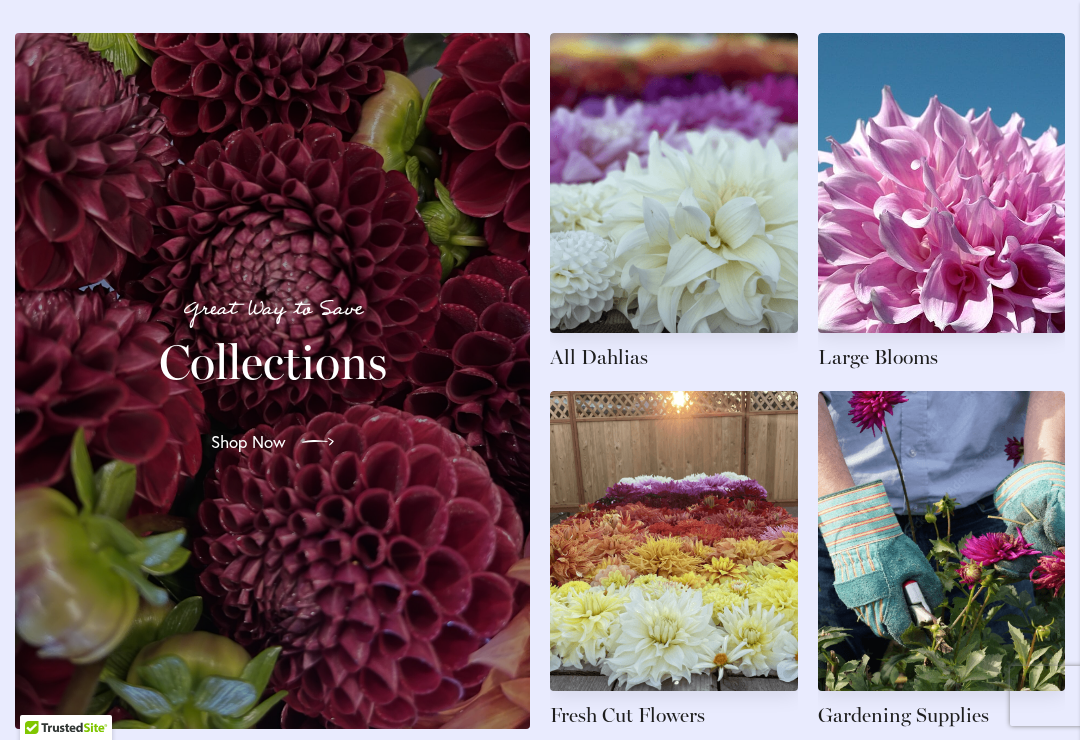 click at bounding box center (674, 202) 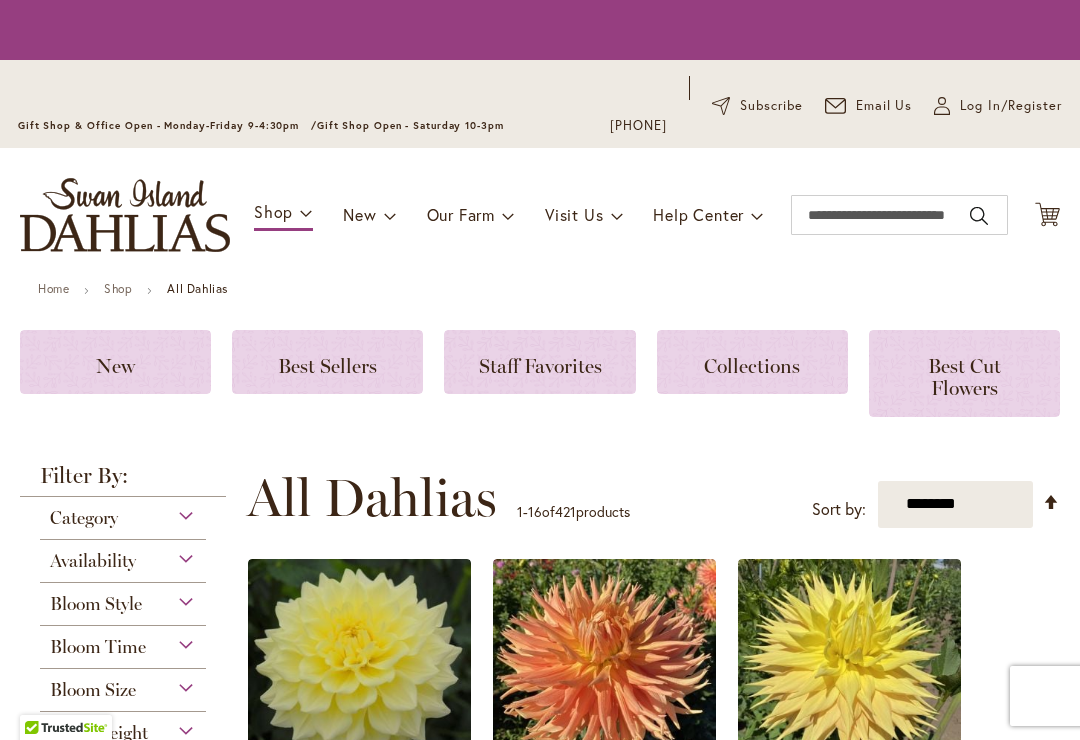 scroll, scrollTop: 0, scrollLeft: 0, axis: both 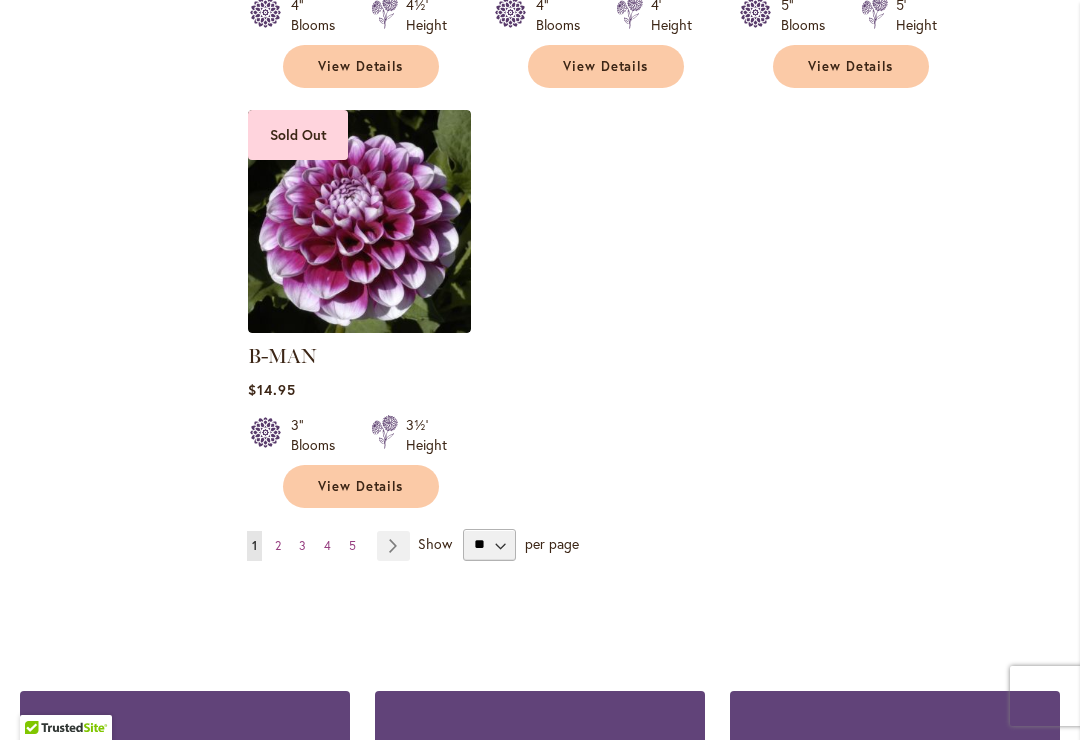 click on "Page
Next" at bounding box center [393, 546] 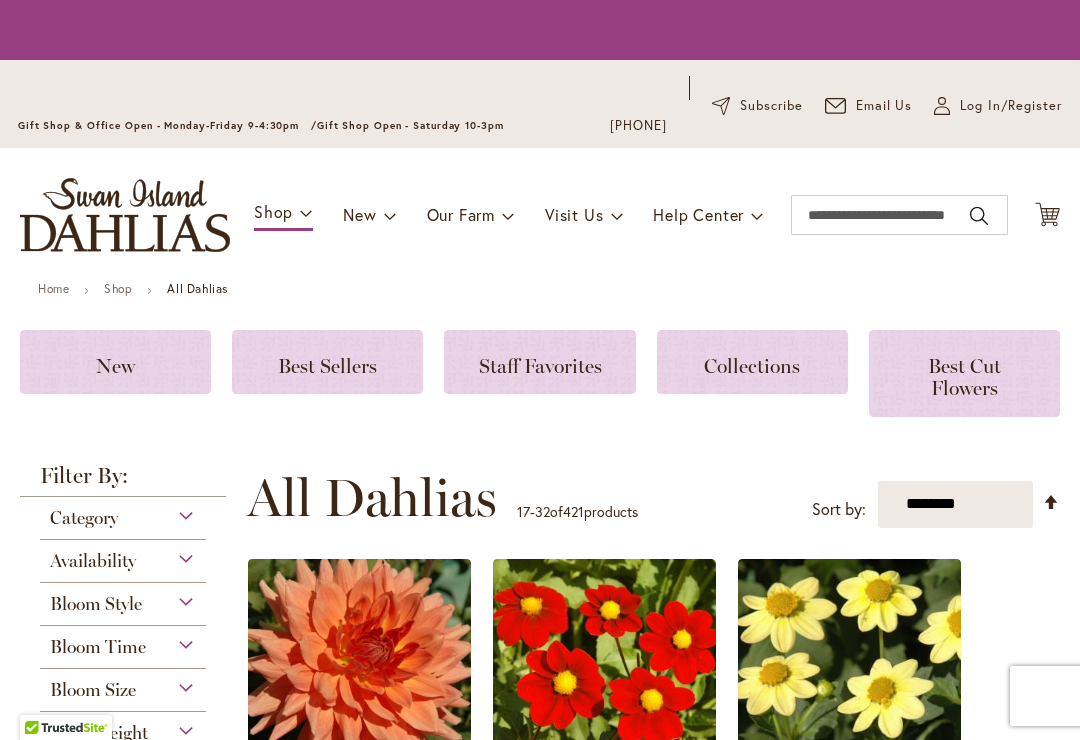 scroll, scrollTop: 0, scrollLeft: 0, axis: both 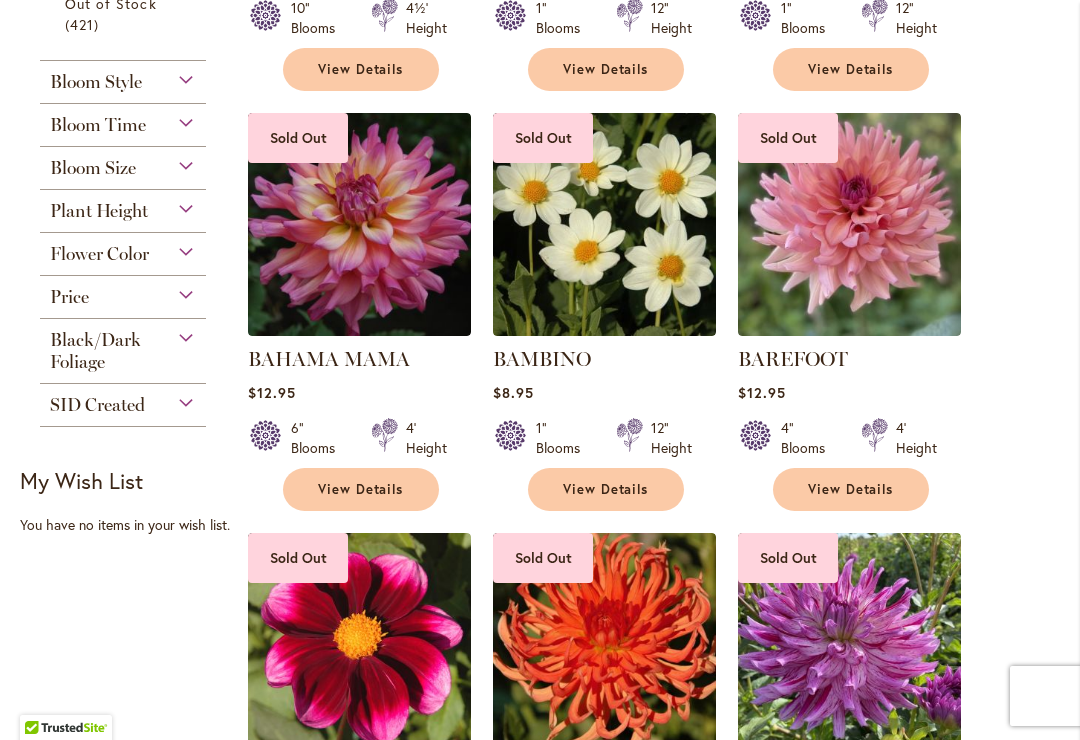 click on "Flower Color" at bounding box center [123, 249] 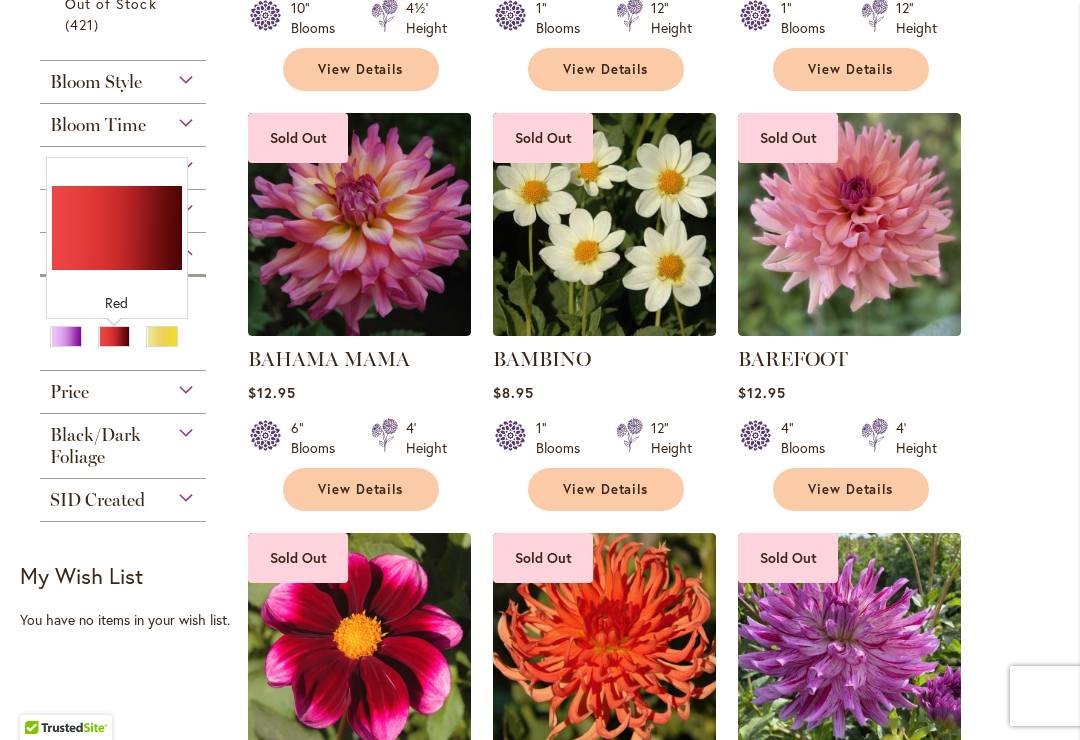 click at bounding box center [114, 336] 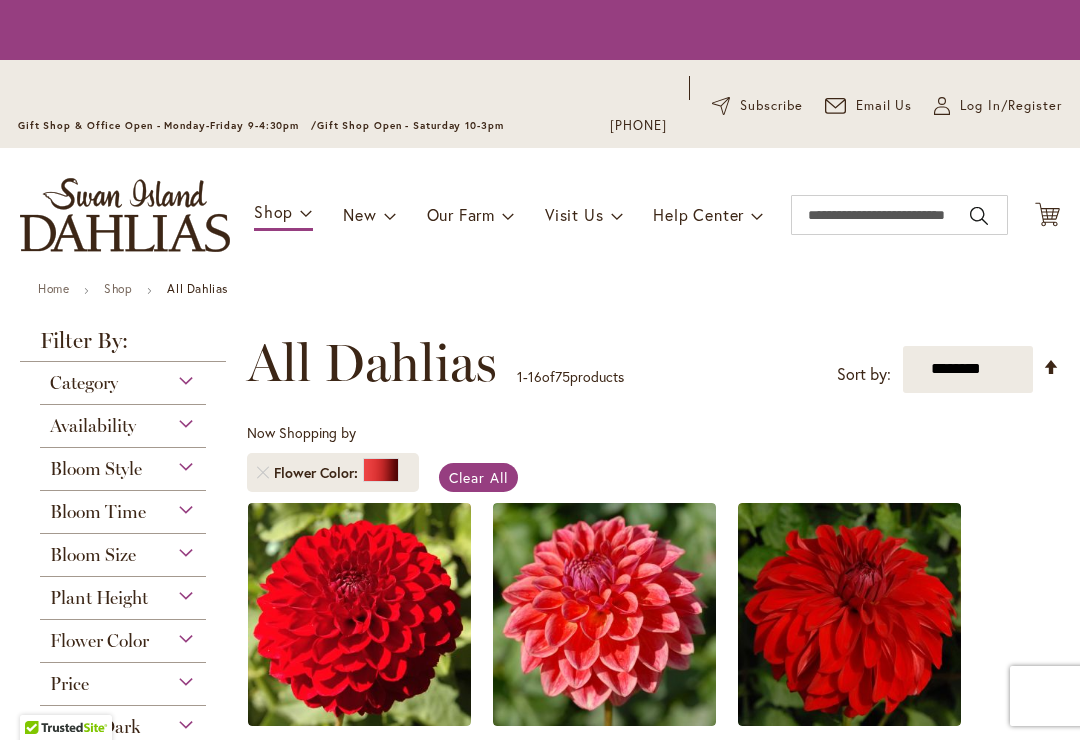 scroll, scrollTop: 0, scrollLeft: 0, axis: both 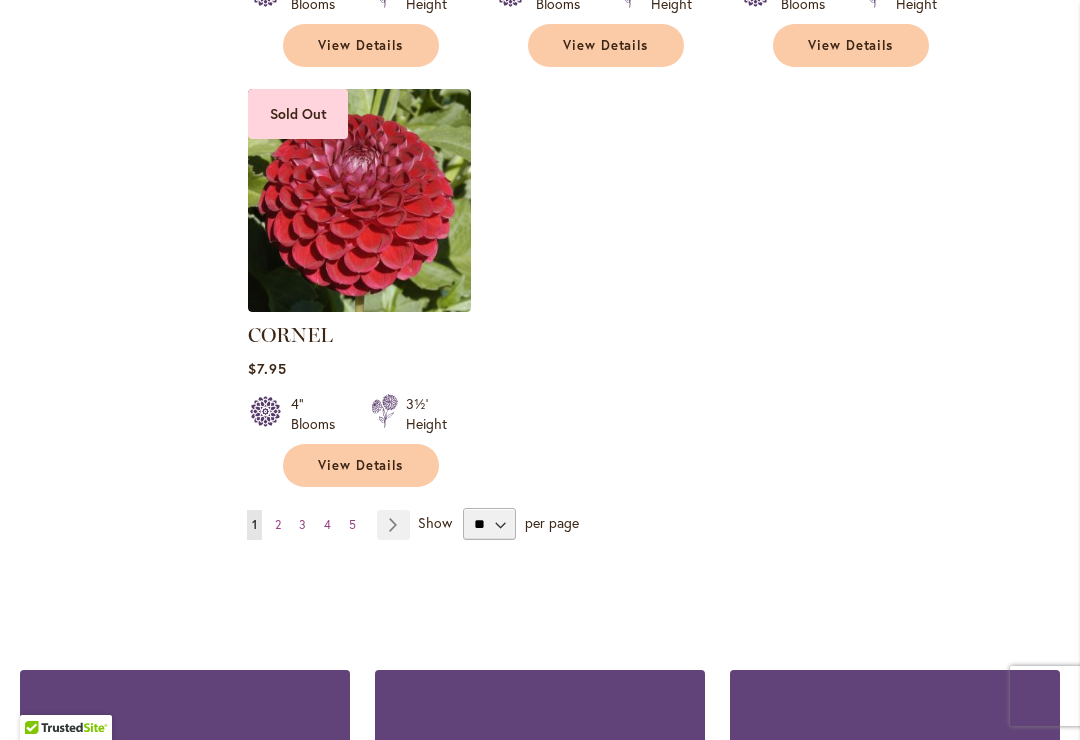 click on "Page
Next" at bounding box center [393, 525] 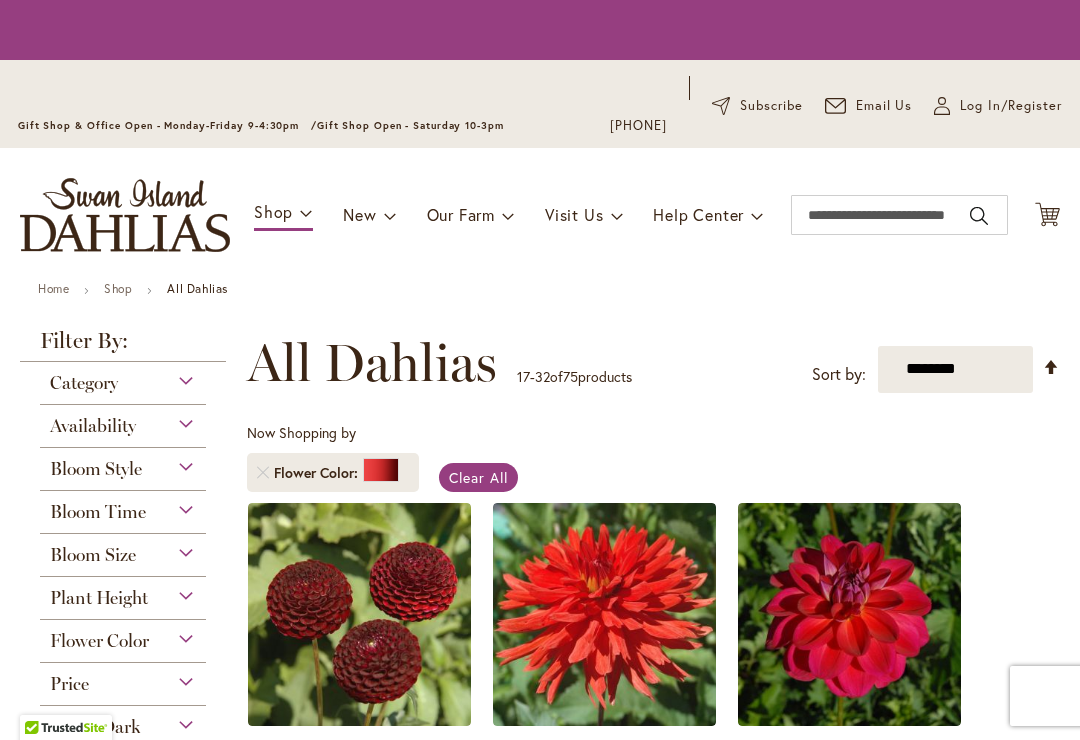 scroll, scrollTop: 0, scrollLeft: 0, axis: both 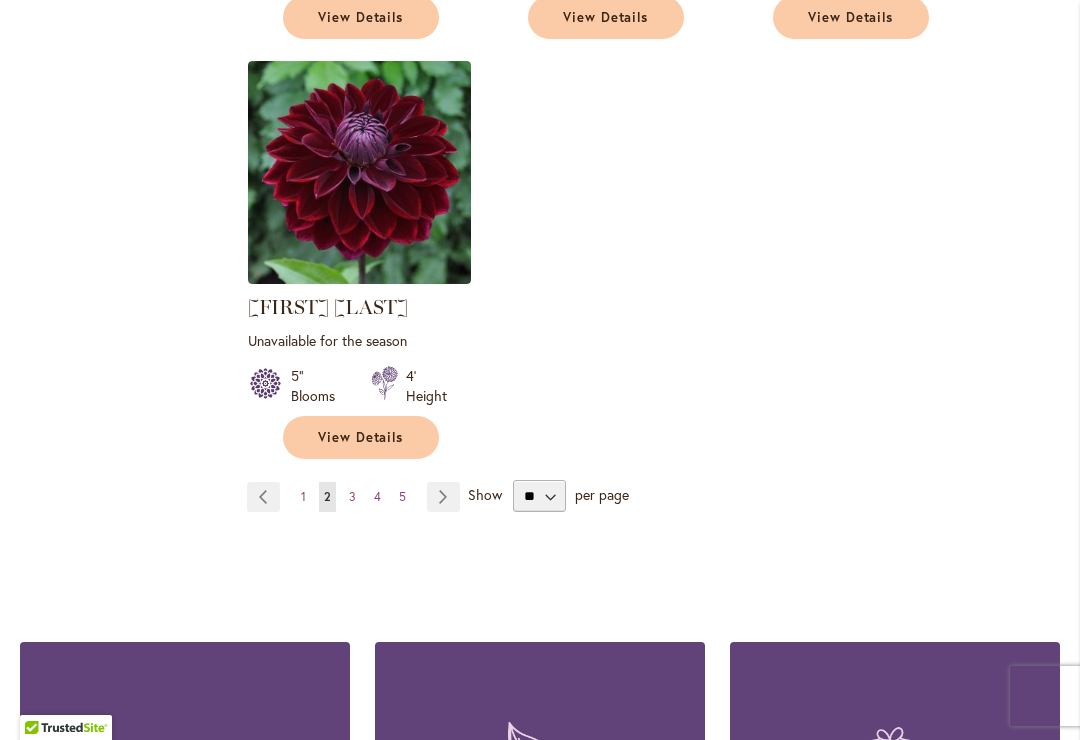click on "Page
Next" at bounding box center (443, 497) 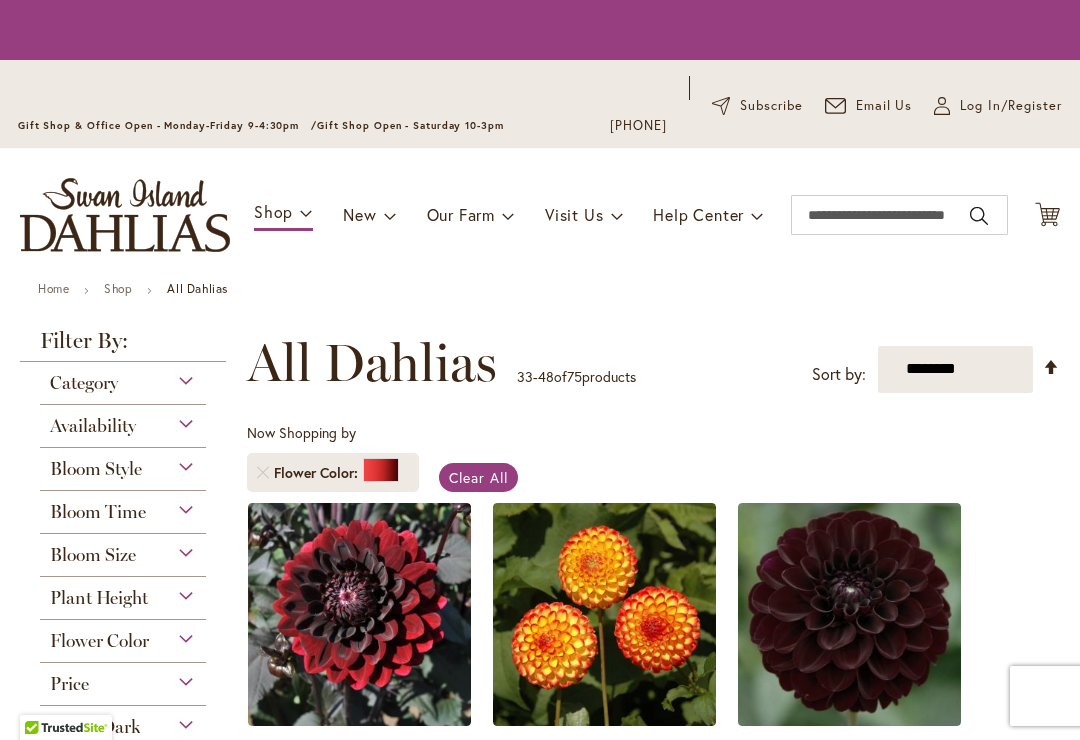 scroll, scrollTop: 0, scrollLeft: 0, axis: both 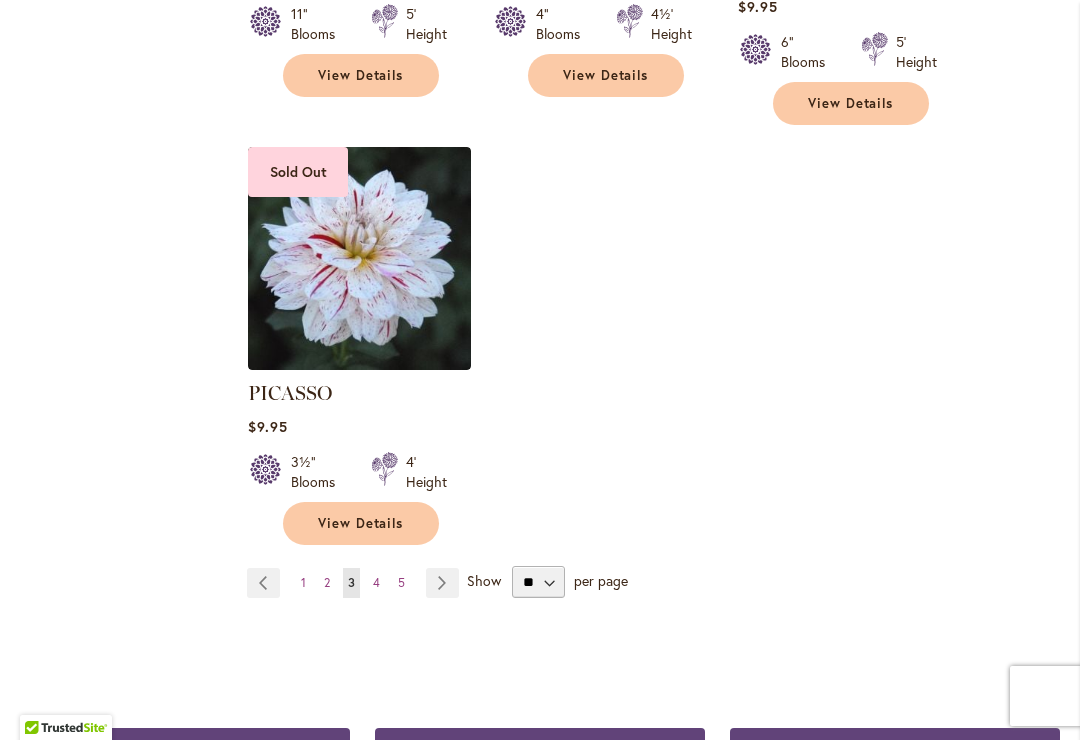 click on "Page
Next" at bounding box center (442, 583) 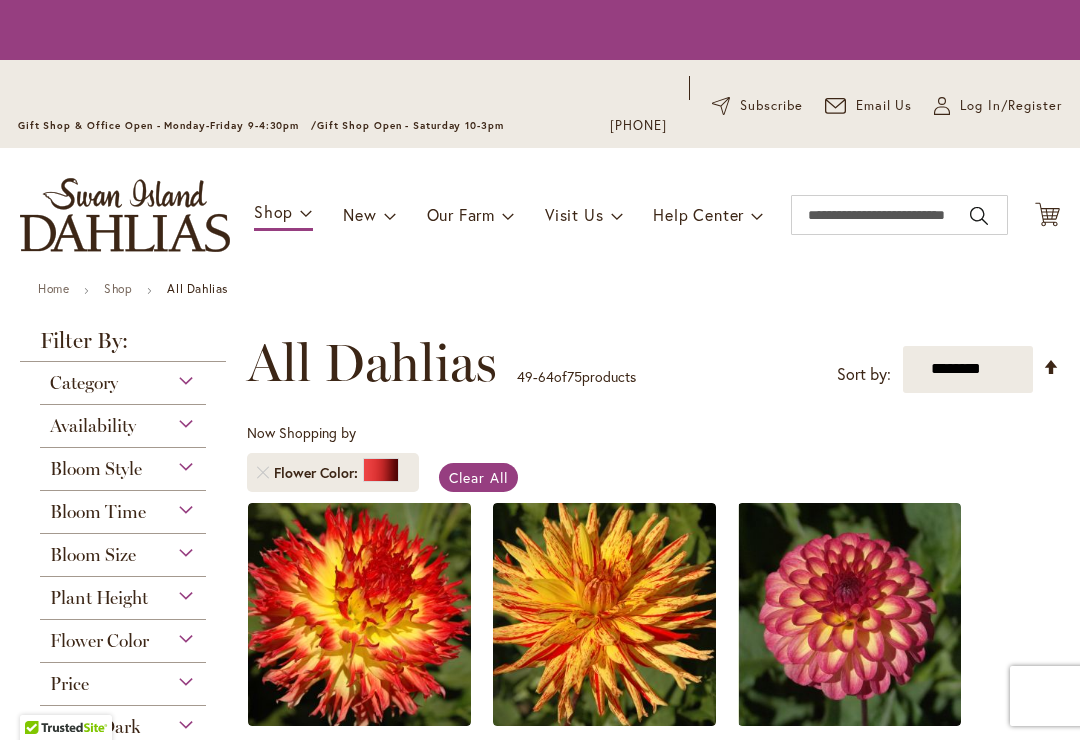 scroll, scrollTop: 0, scrollLeft: 0, axis: both 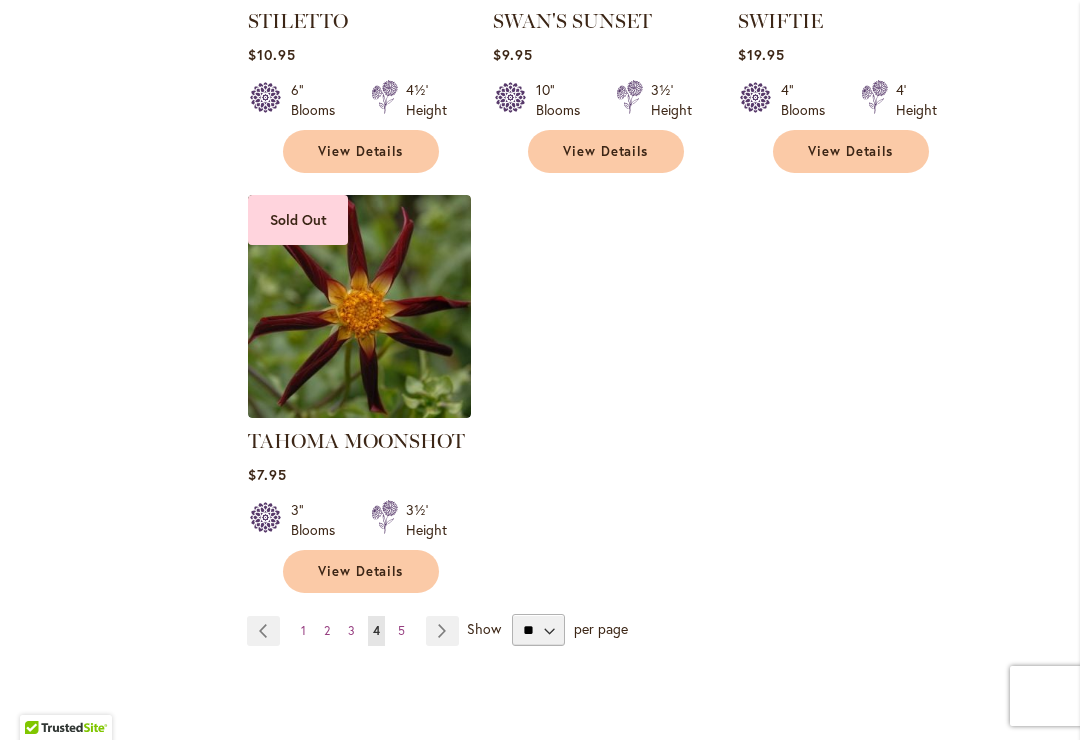 click on "Page
Next" at bounding box center [442, 631] 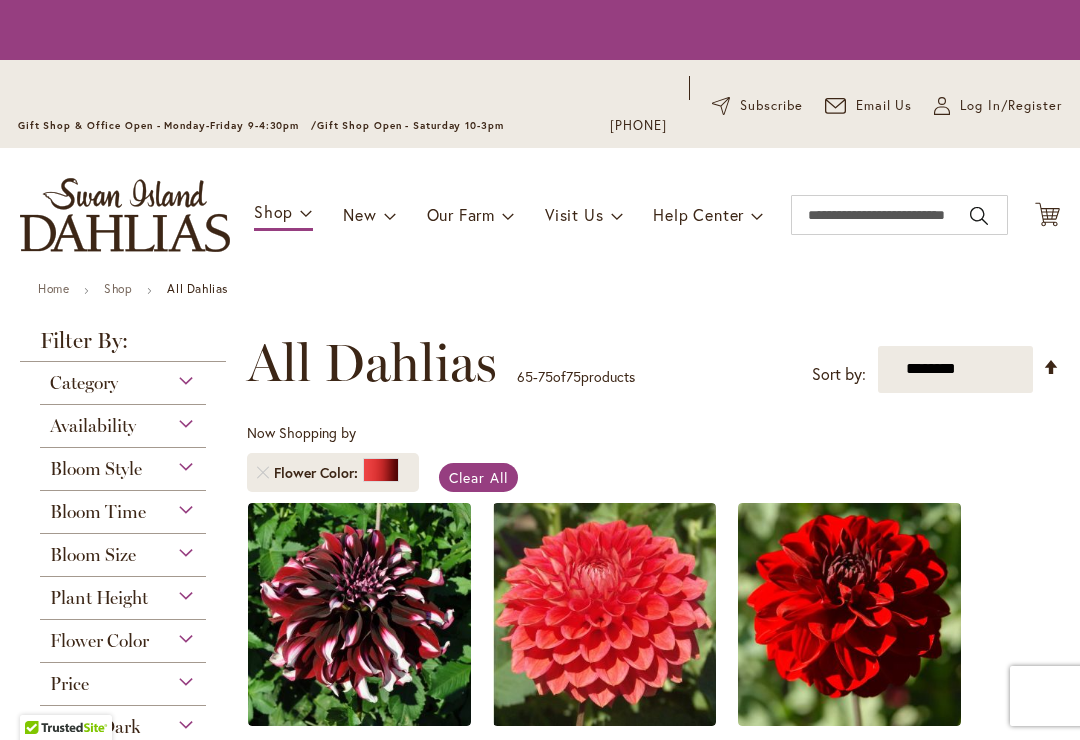scroll, scrollTop: 0, scrollLeft: 0, axis: both 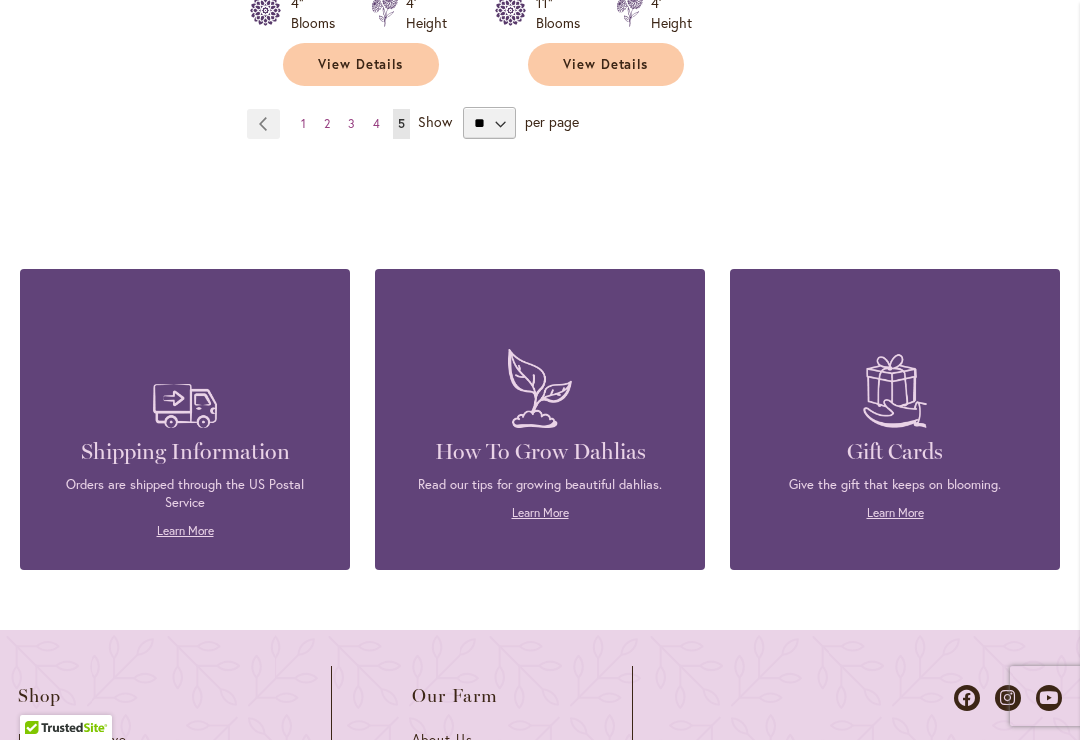 click on "Page
1" at bounding box center (303, 124) 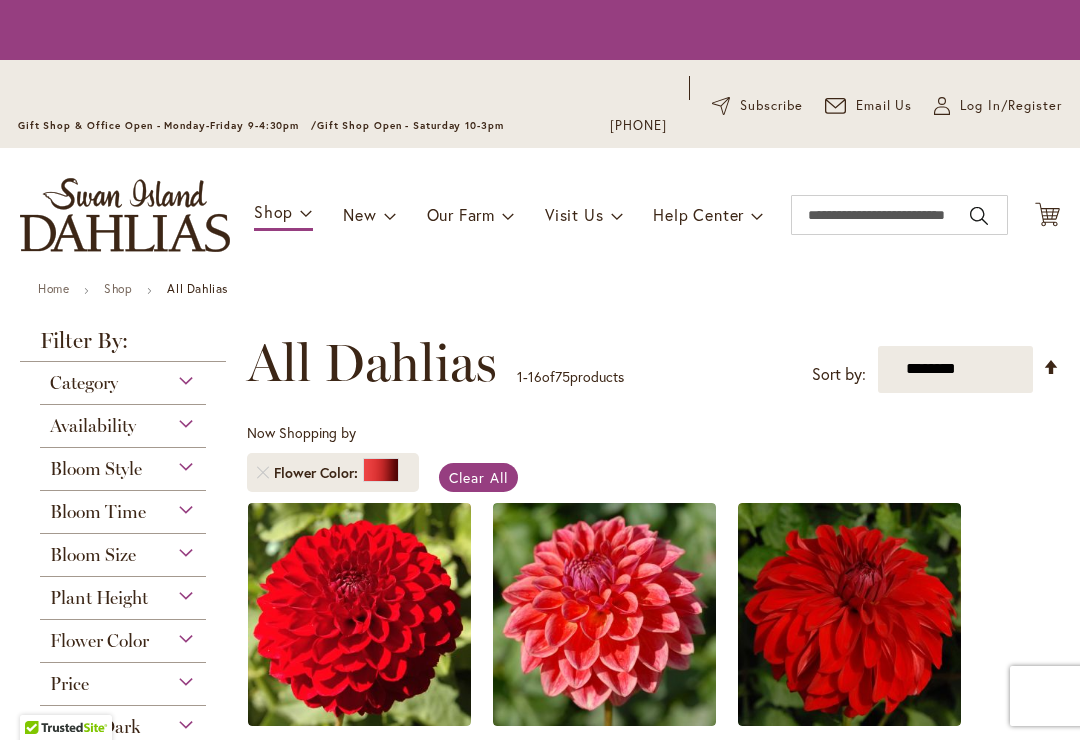 scroll, scrollTop: 0, scrollLeft: 0, axis: both 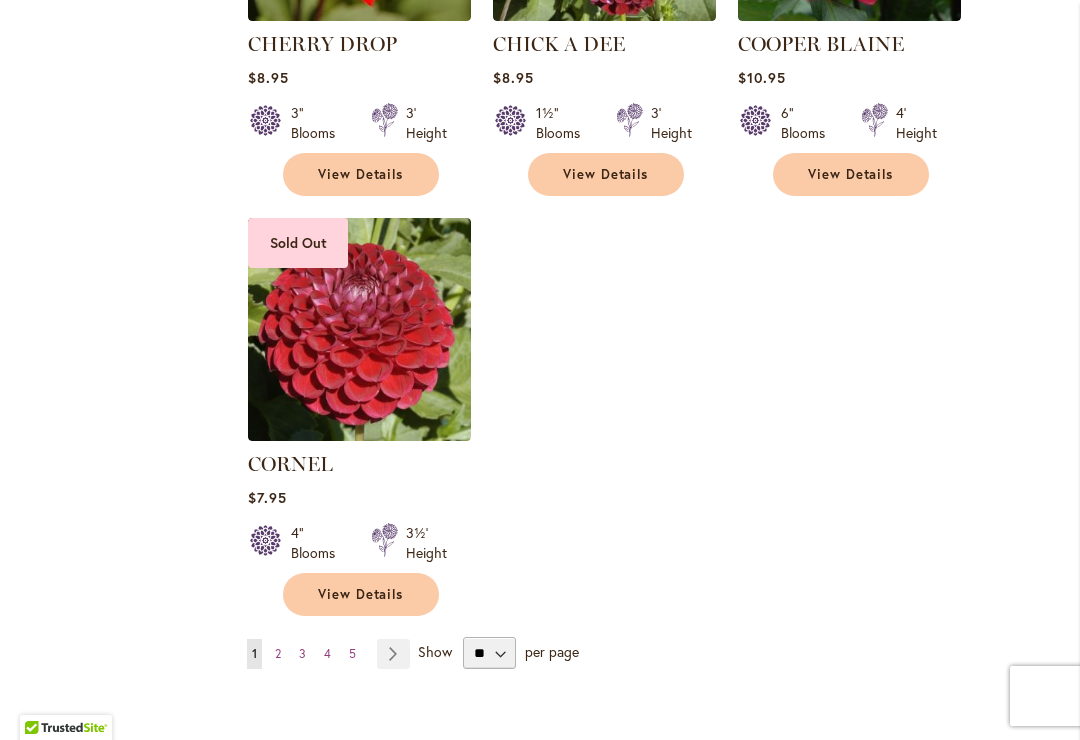 click on "Page
Next" at bounding box center (393, 654) 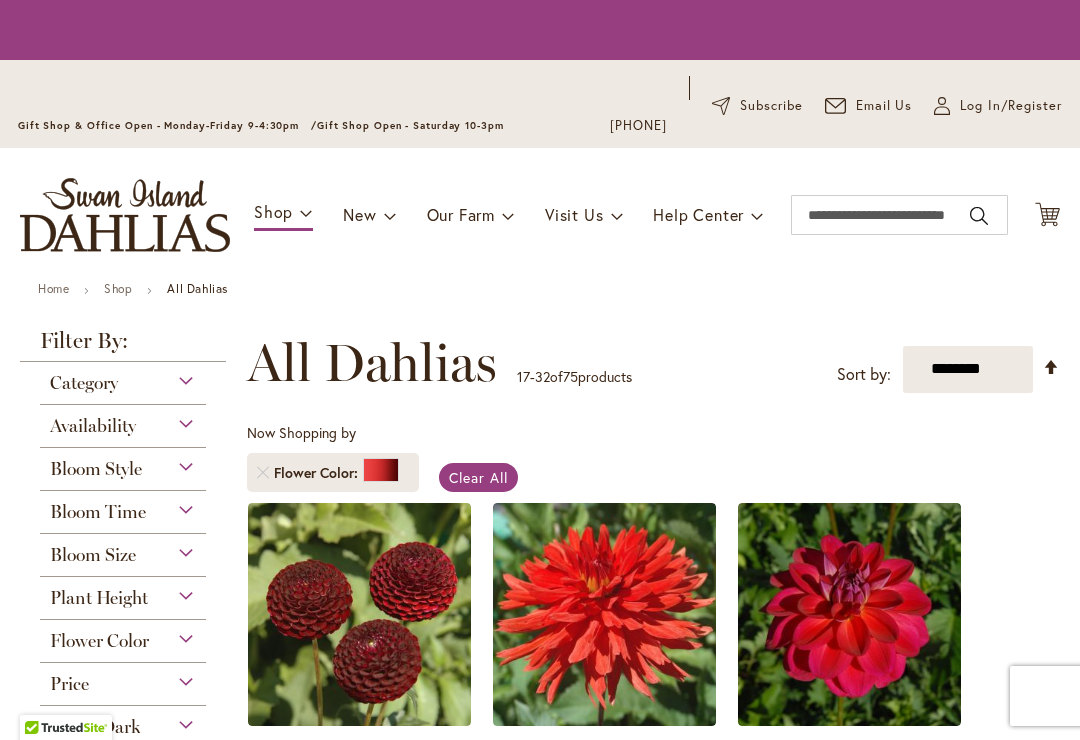 scroll, scrollTop: 0, scrollLeft: 0, axis: both 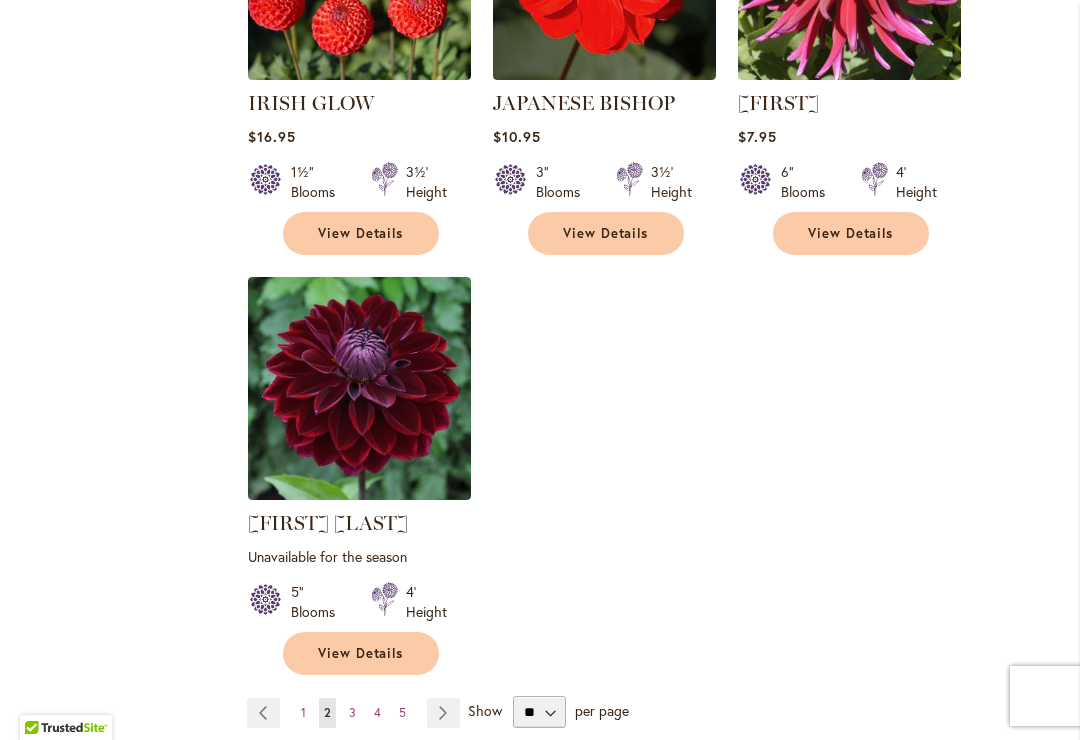click at bounding box center [359, 388] 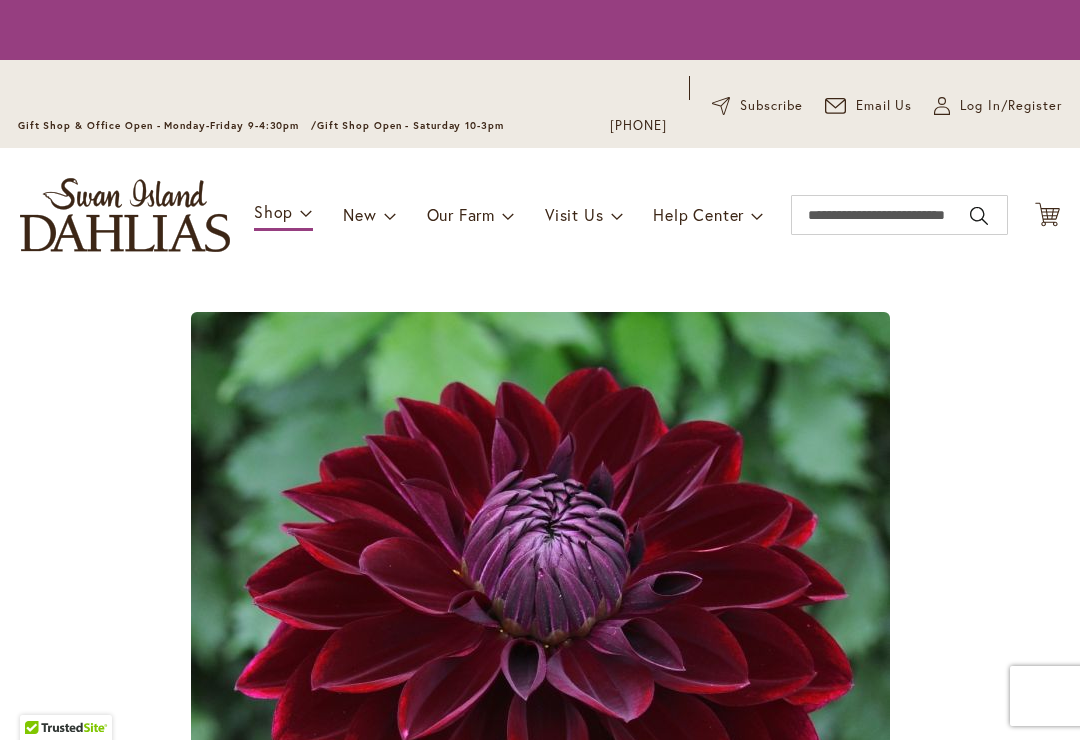 scroll, scrollTop: 0, scrollLeft: 0, axis: both 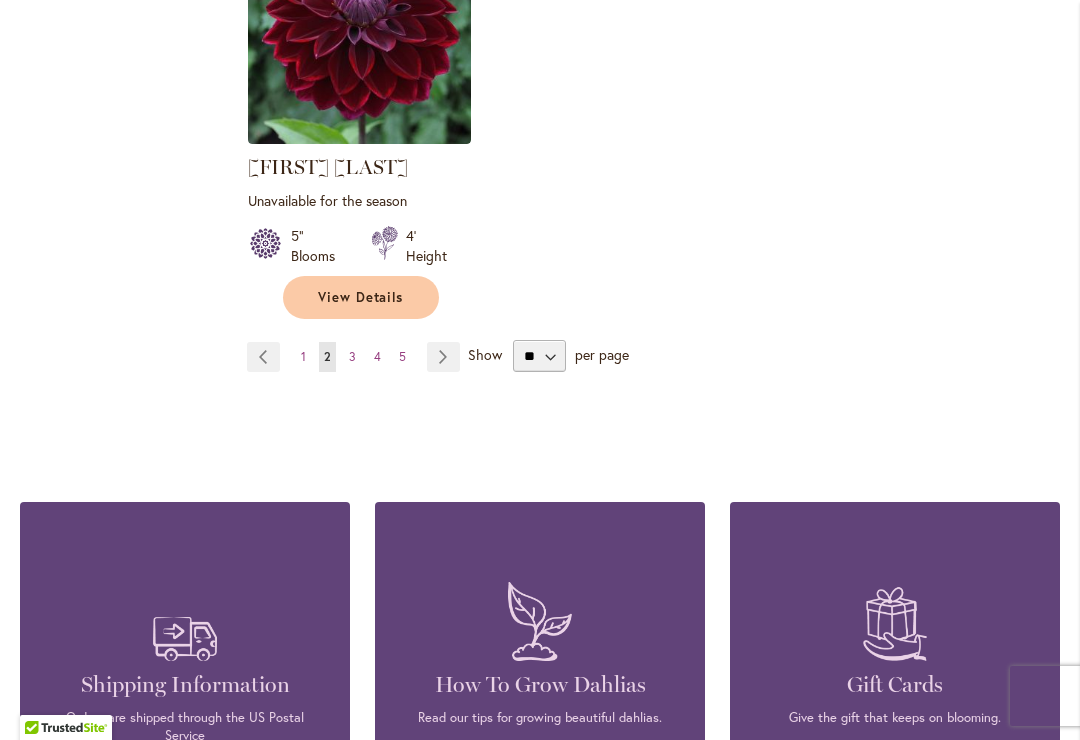 click on "Page
Next" at bounding box center [443, 357] 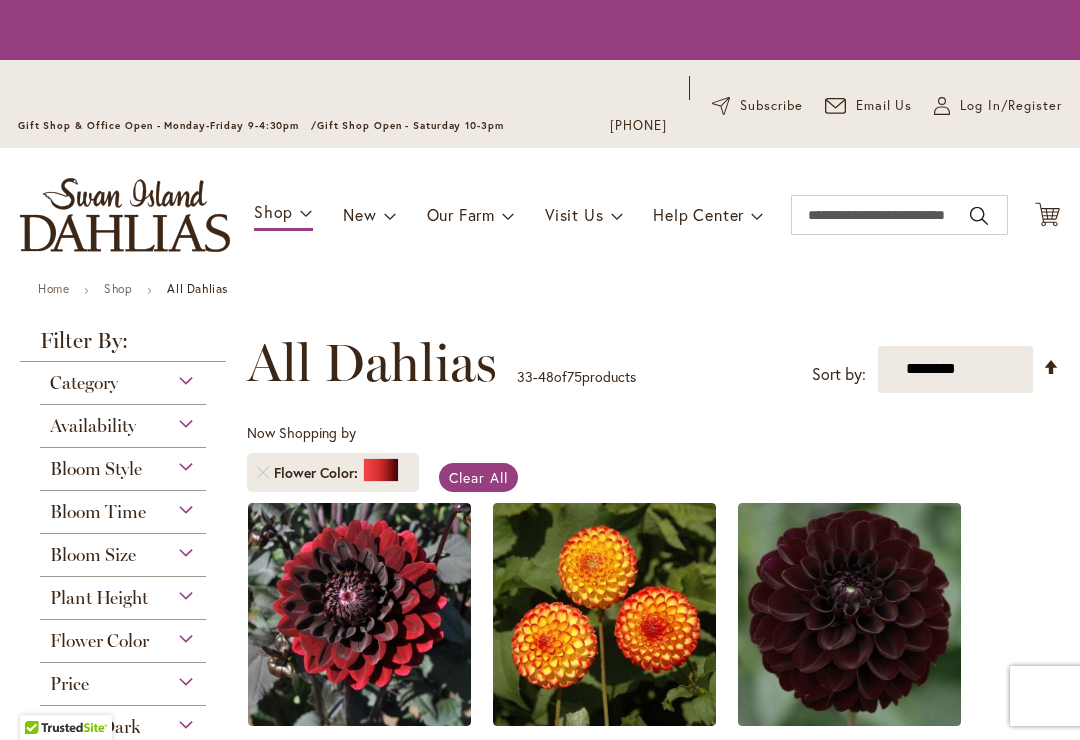 scroll, scrollTop: 0, scrollLeft: 0, axis: both 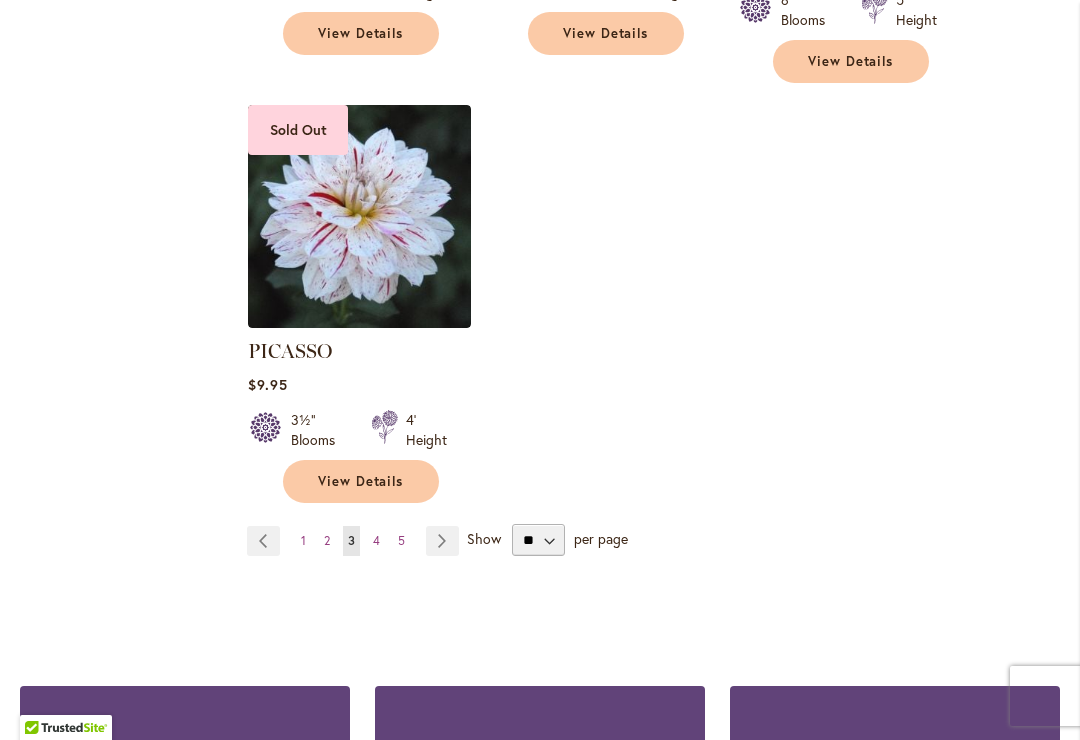 click on "Page
Next" at bounding box center (442, 541) 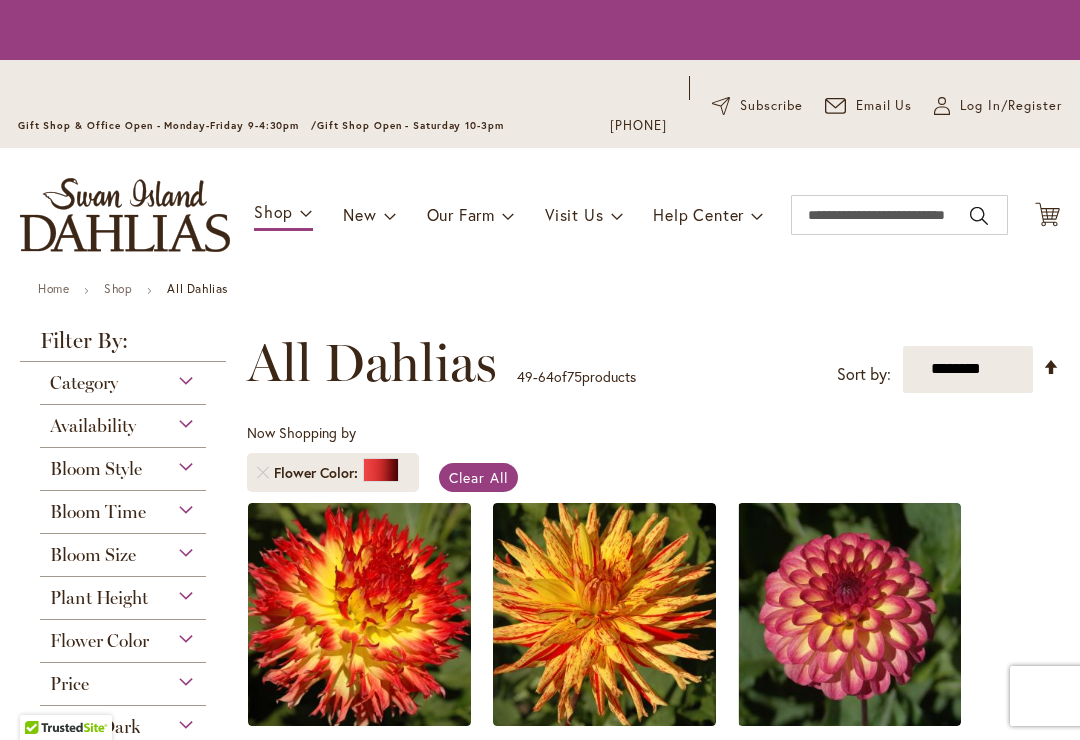 scroll, scrollTop: 0, scrollLeft: 0, axis: both 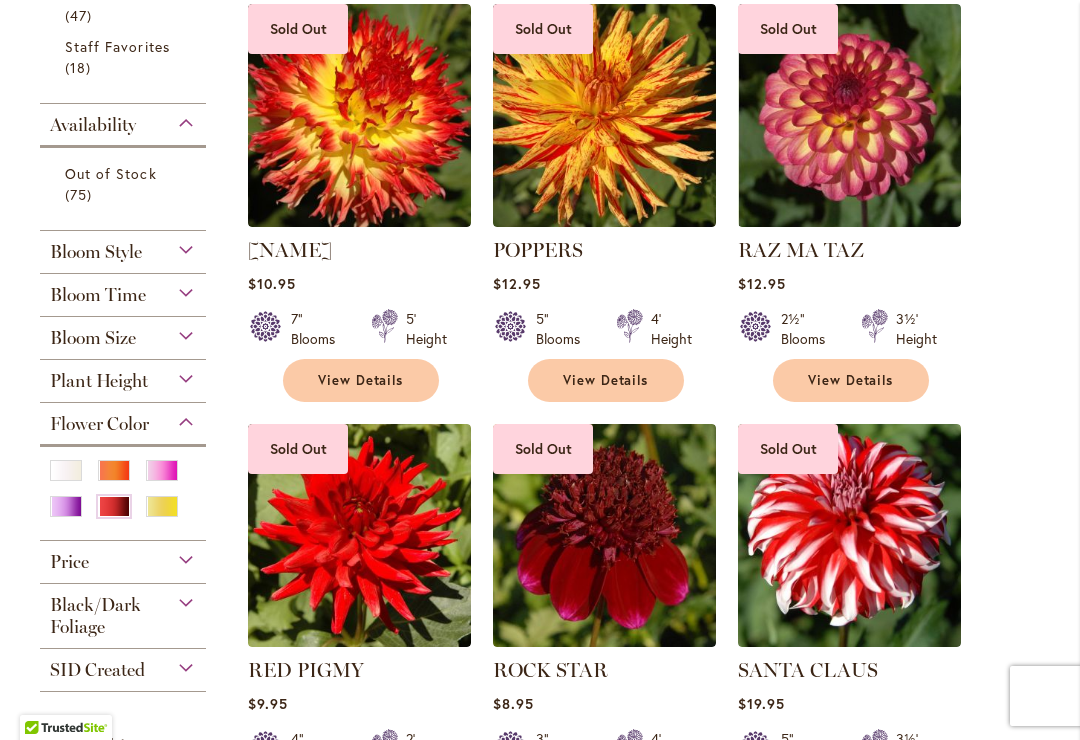 click at bounding box center [114, 470] 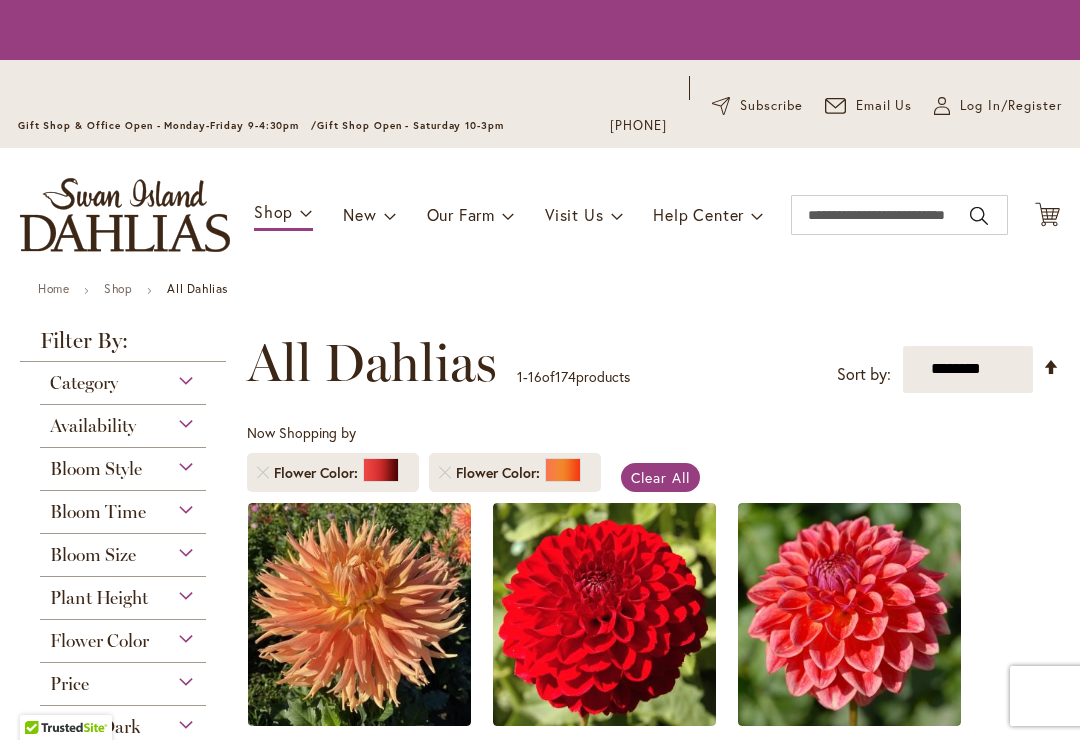 scroll, scrollTop: 0, scrollLeft: 0, axis: both 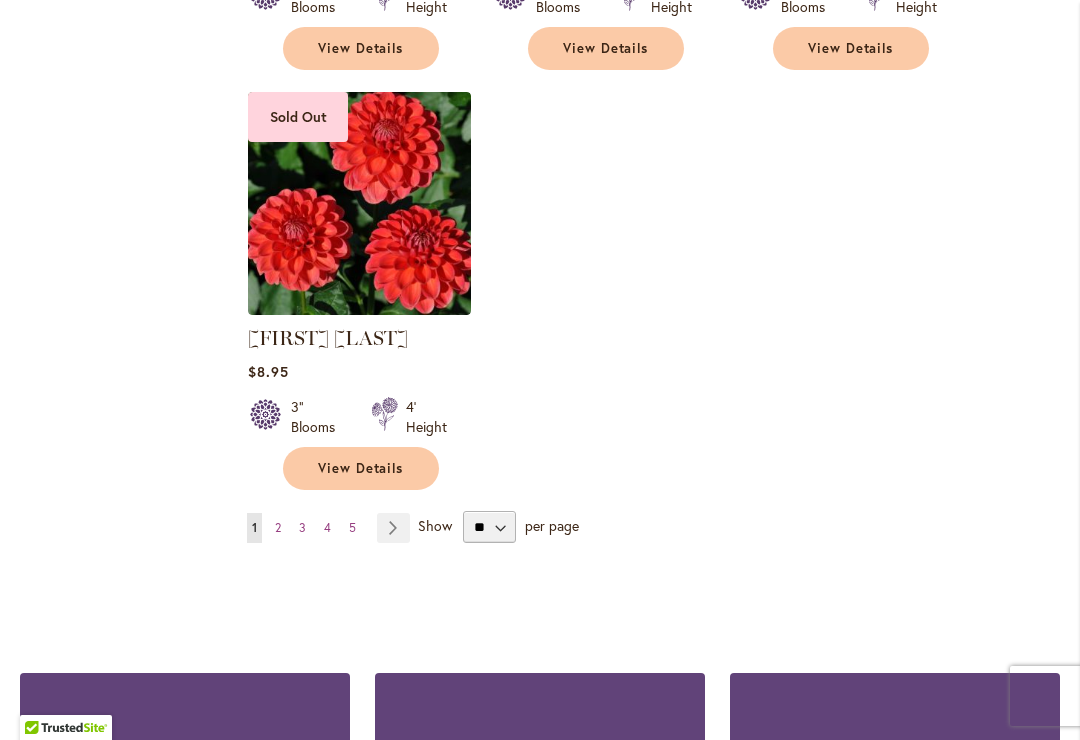 click on "Page
Next" at bounding box center (393, 528) 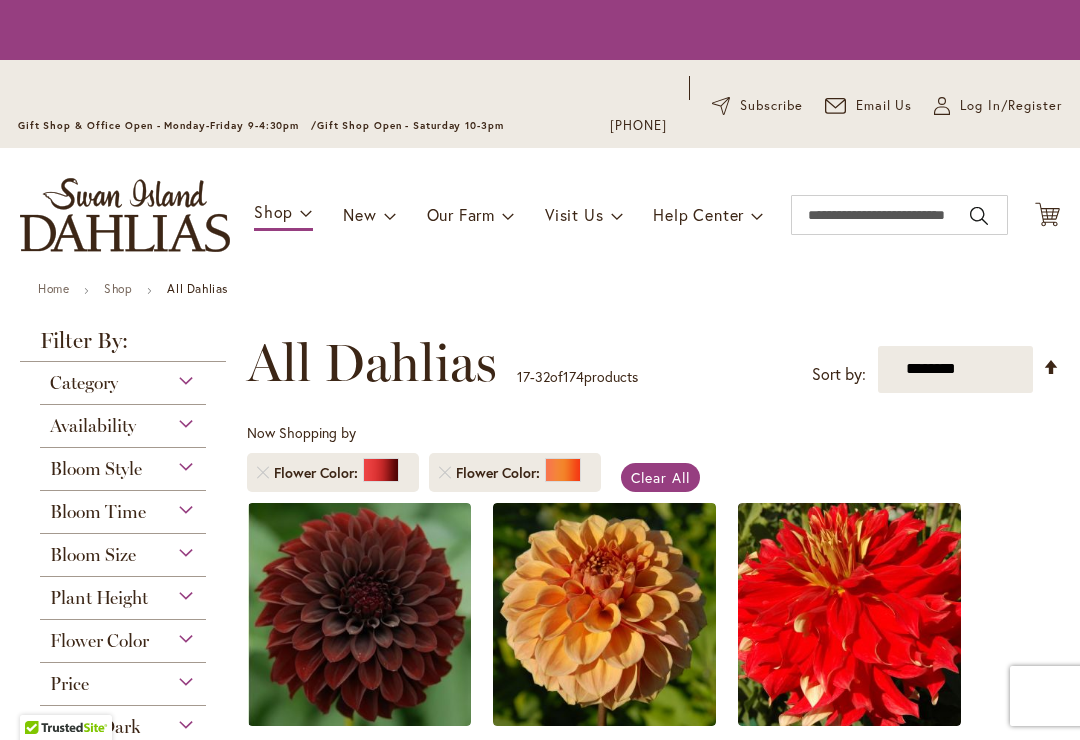 scroll, scrollTop: 0, scrollLeft: 0, axis: both 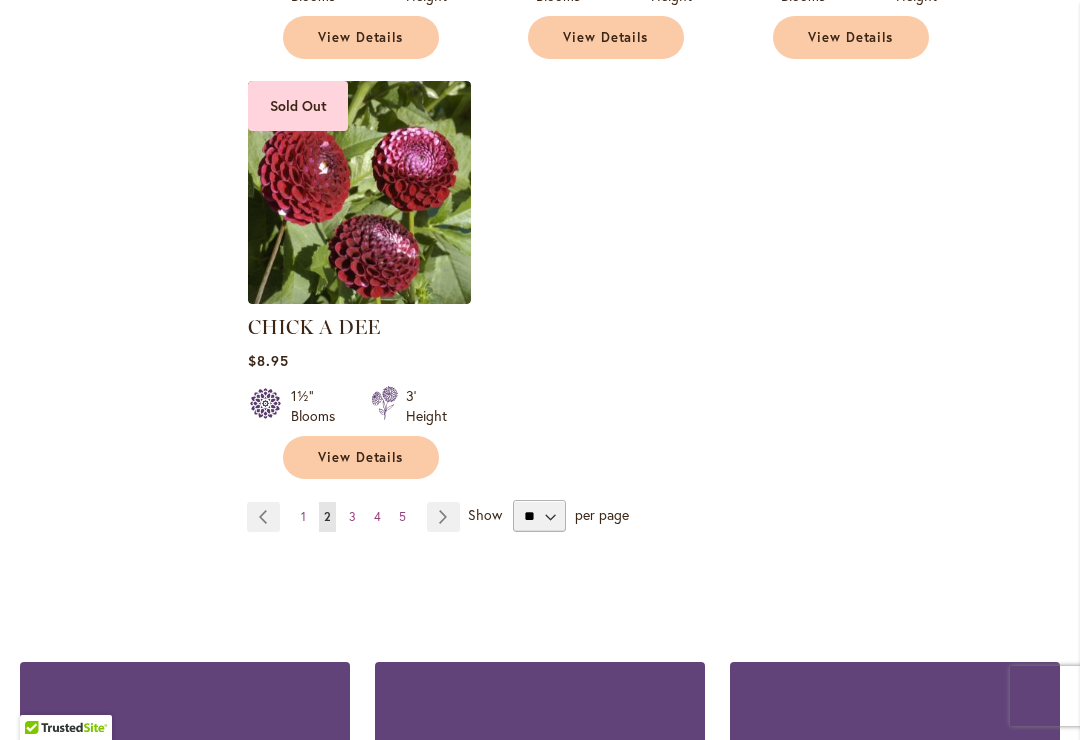 click on "Page
Next" at bounding box center [443, 517] 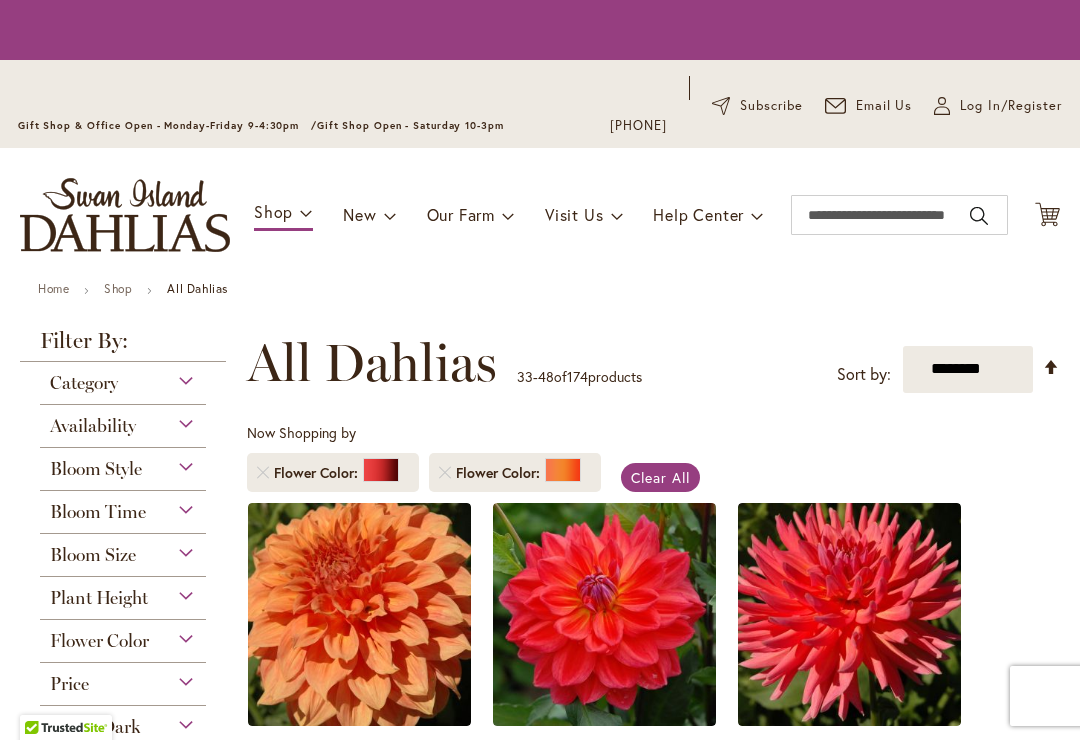 scroll, scrollTop: 0, scrollLeft: 0, axis: both 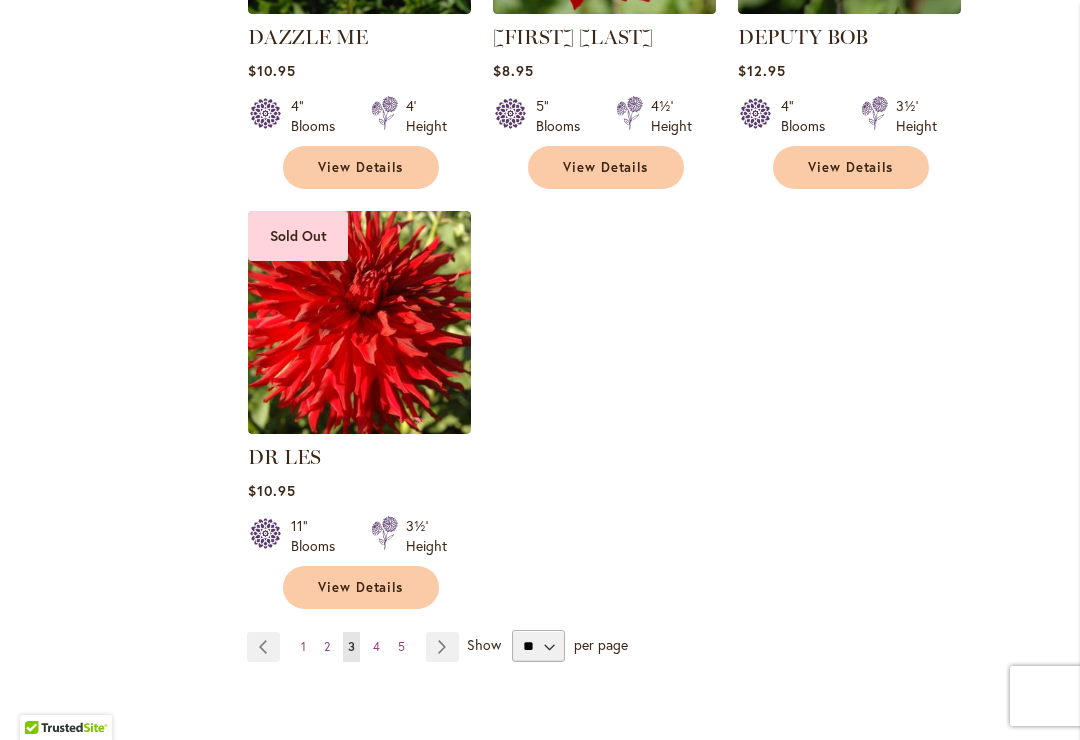 click on "Page
Next" at bounding box center (442, 647) 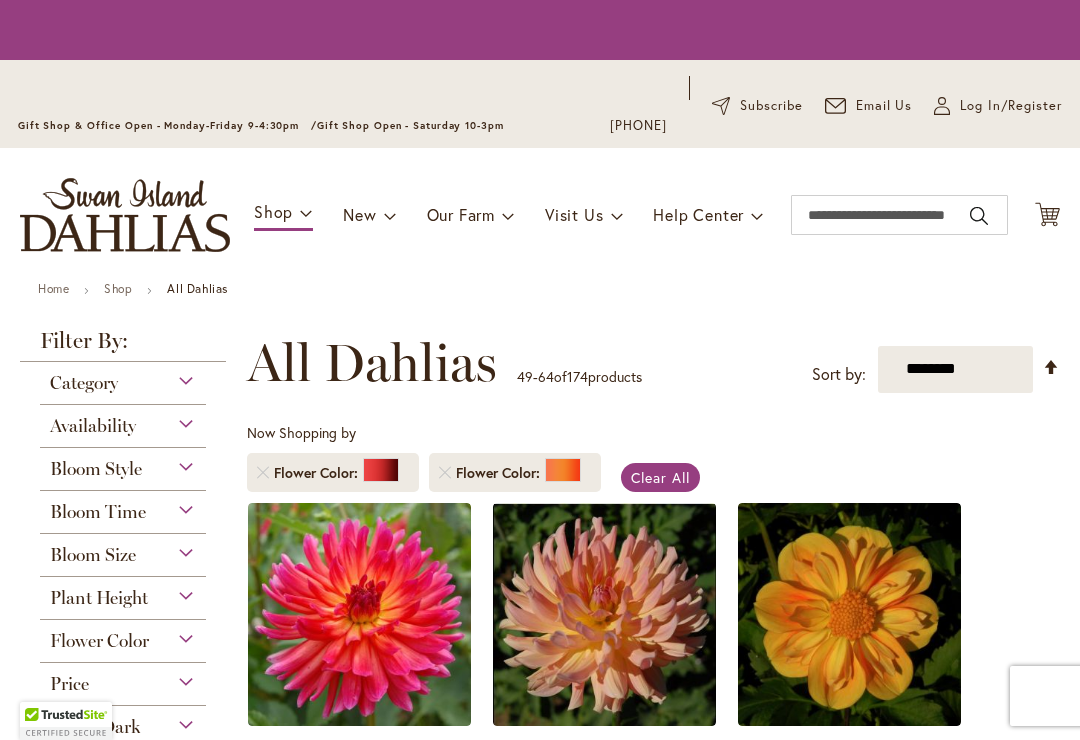 scroll, scrollTop: 0, scrollLeft: 0, axis: both 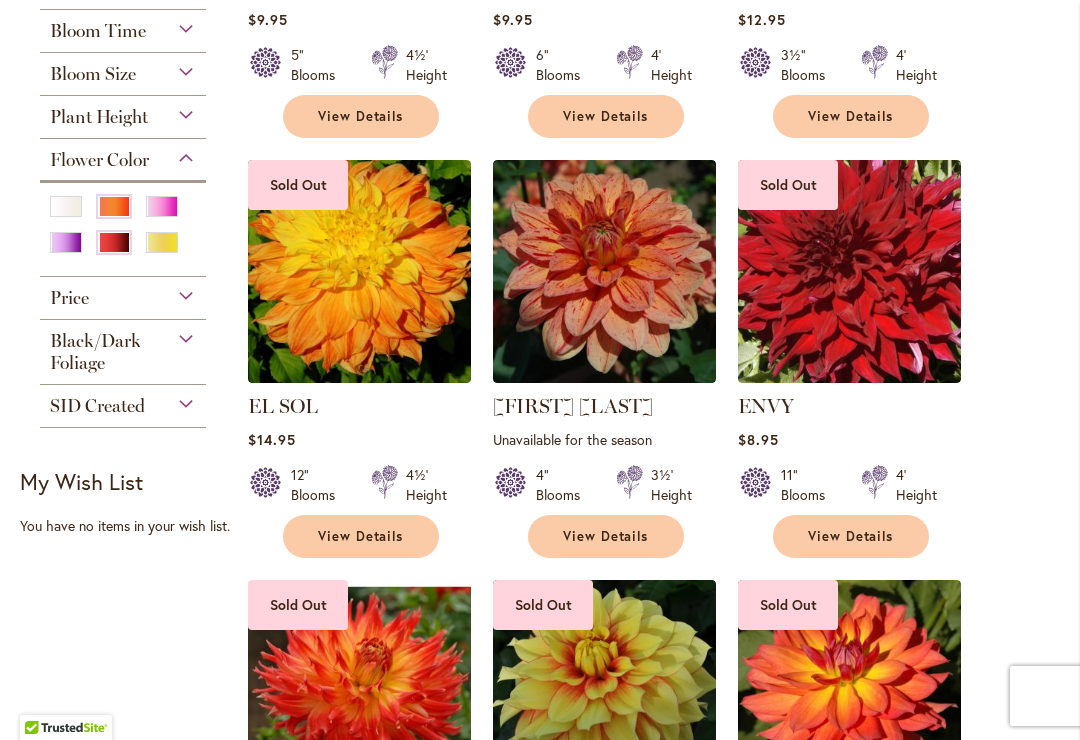 click at bounding box center (359, 271) 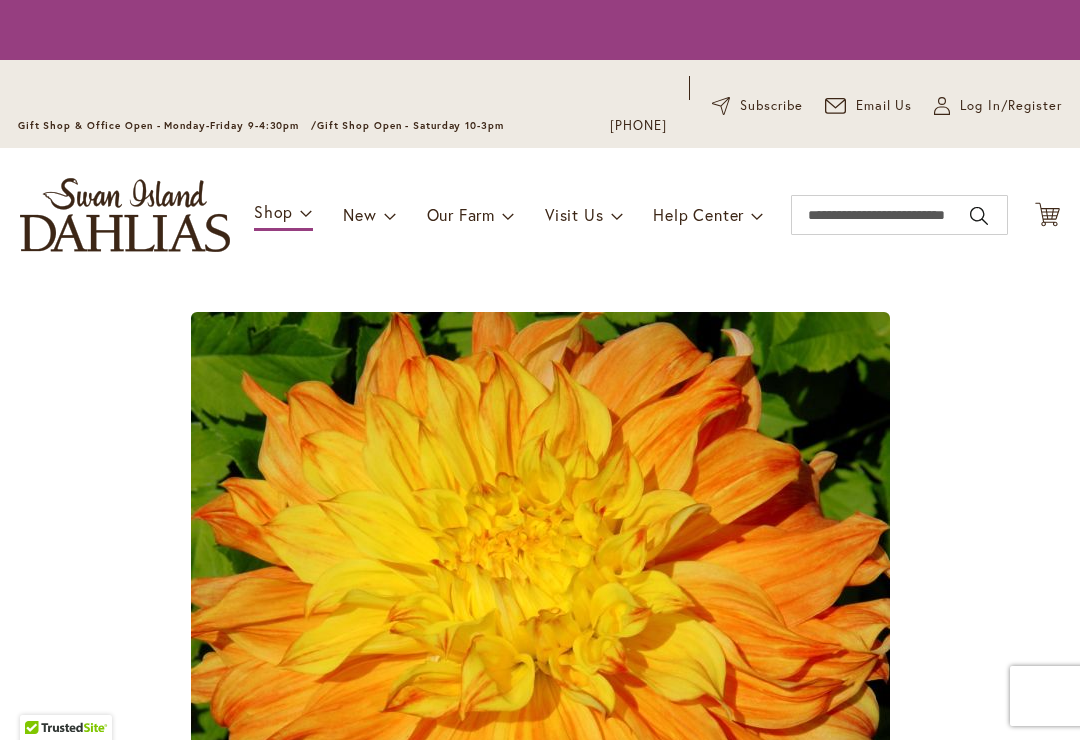 scroll, scrollTop: 0, scrollLeft: 0, axis: both 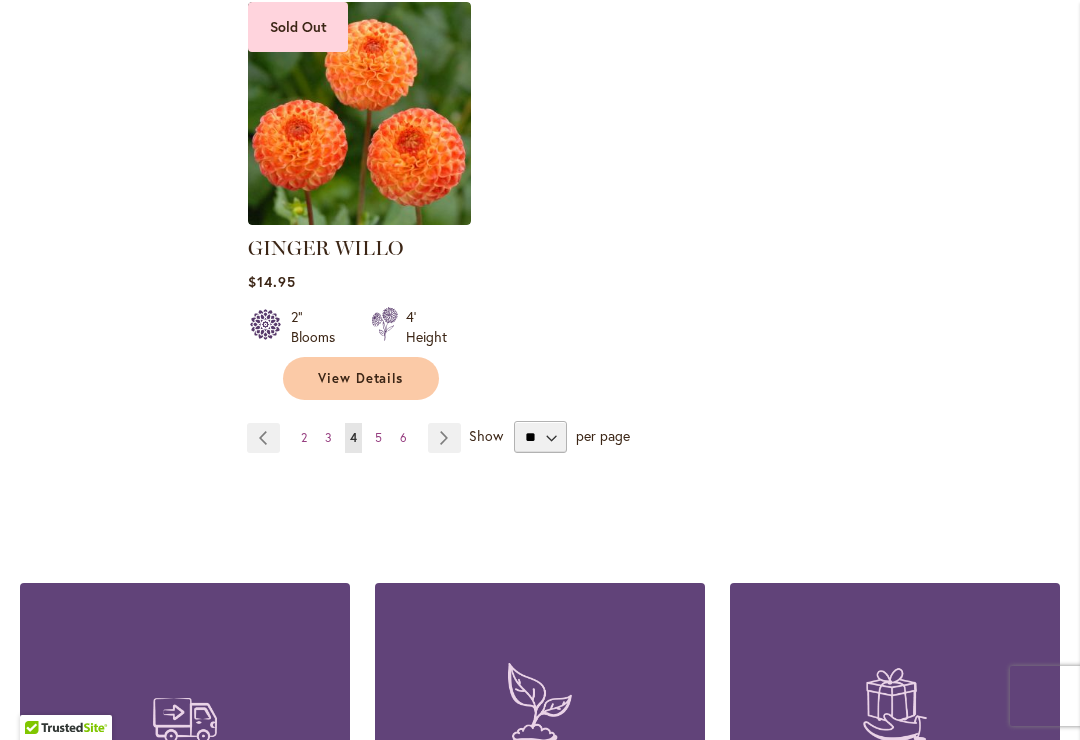 click on "Page
Next" at bounding box center [444, 438] 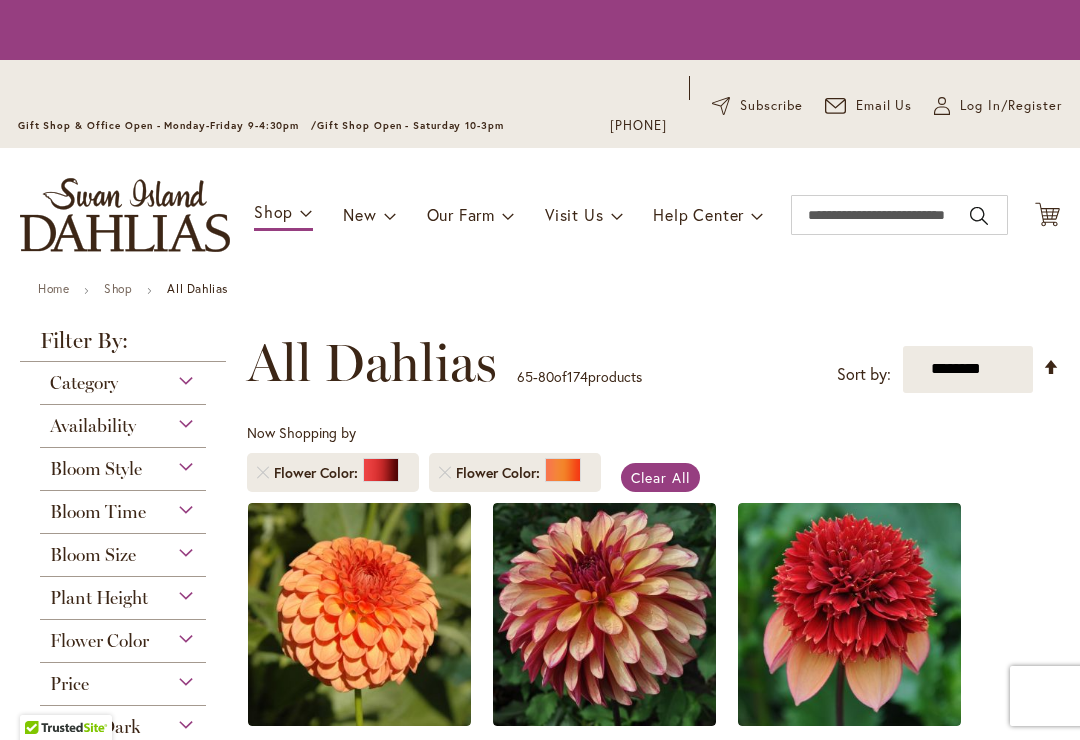 scroll, scrollTop: 0, scrollLeft: 0, axis: both 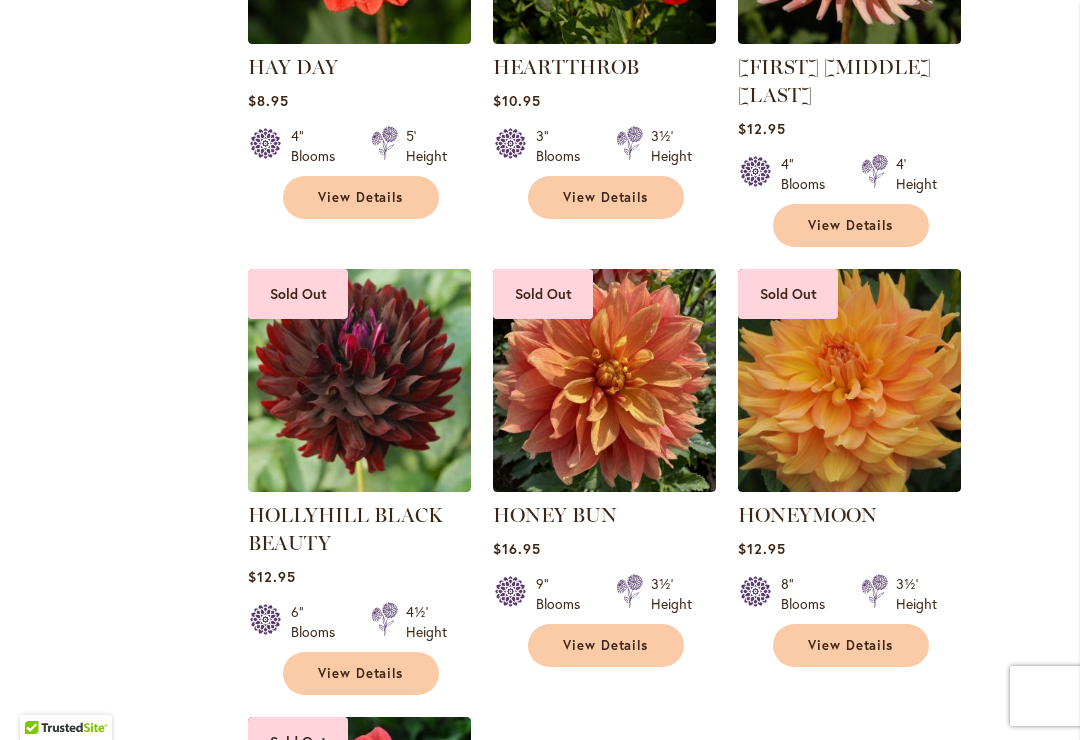 click at bounding box center [849, 380] 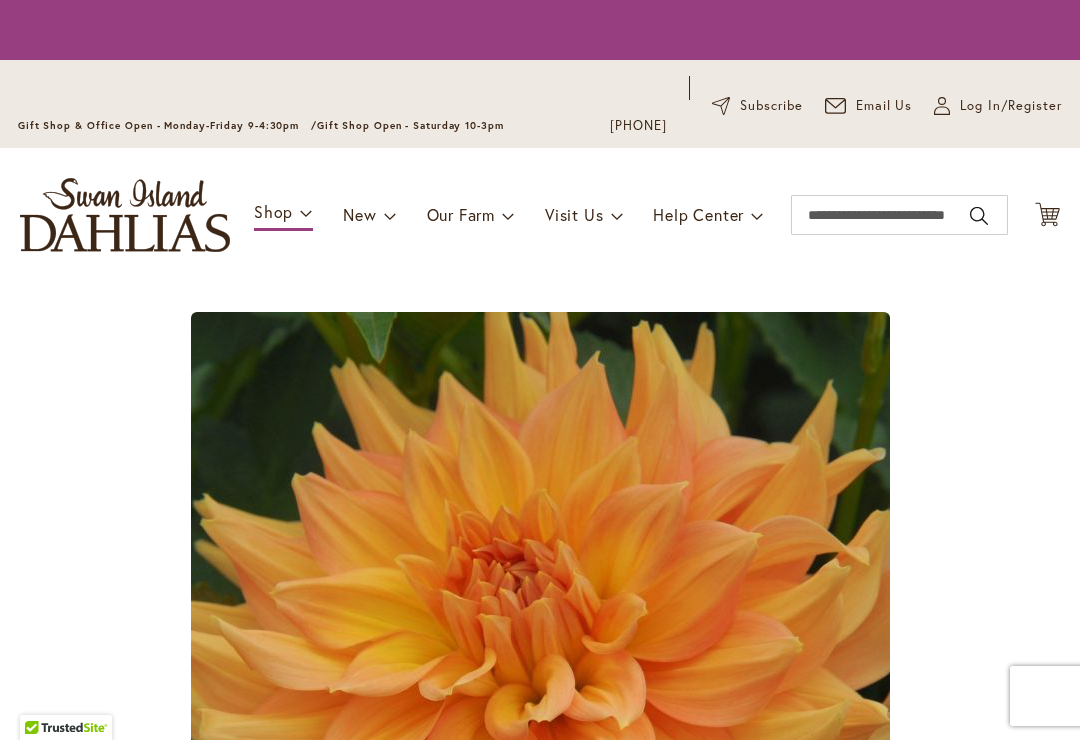 scroll, scrollTop: 0, scrollLeft: 0, axis: both 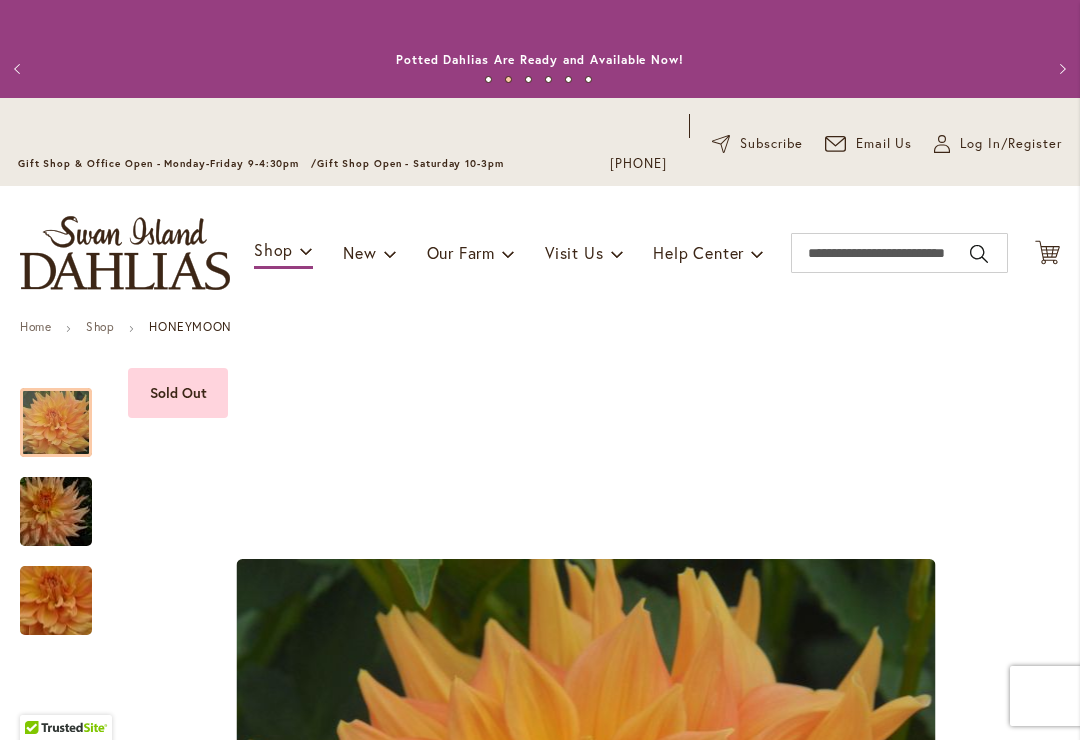 click on "Toggle Nav
Shop
Dahlia Tubers
Collections
Fresh Cut Dahlias
Gardening Supplies
Gift Cards
Request a Catalog
Gifts, Clothing & Specialty Items" at bounding box center [540, 253] 